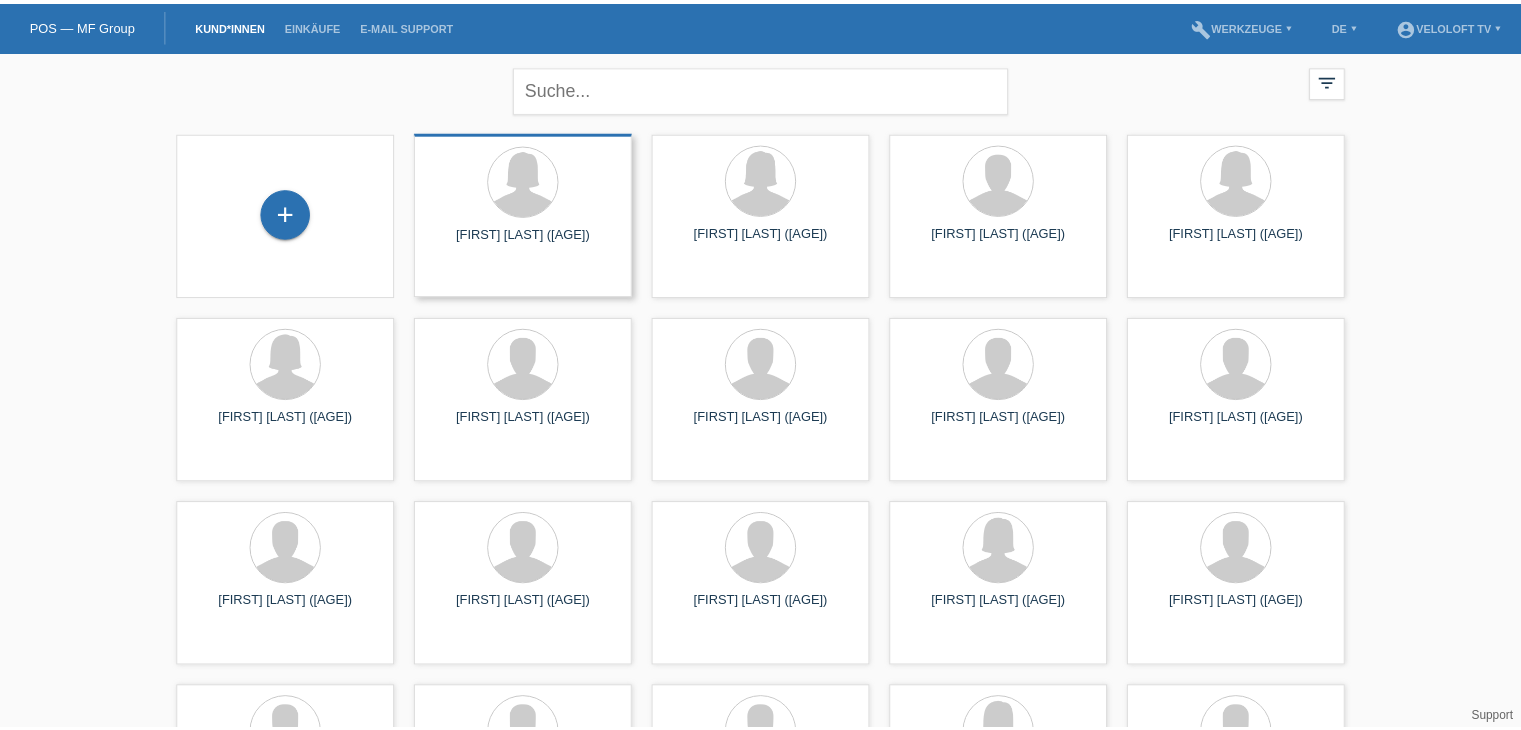 scroll, scrollTop: 0, scrollLeft: 0, axis: both 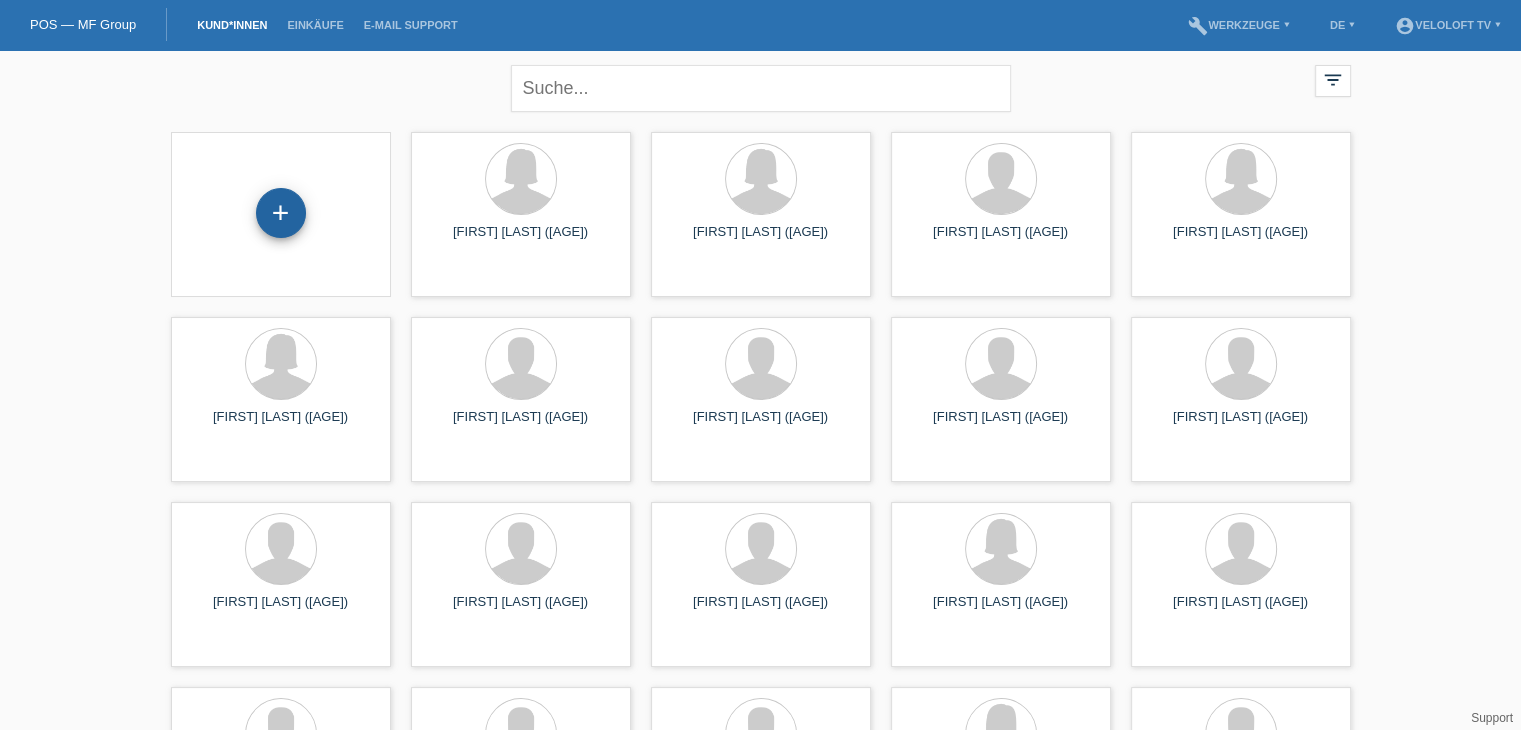 click on "+" at bounding box center (281, 213) 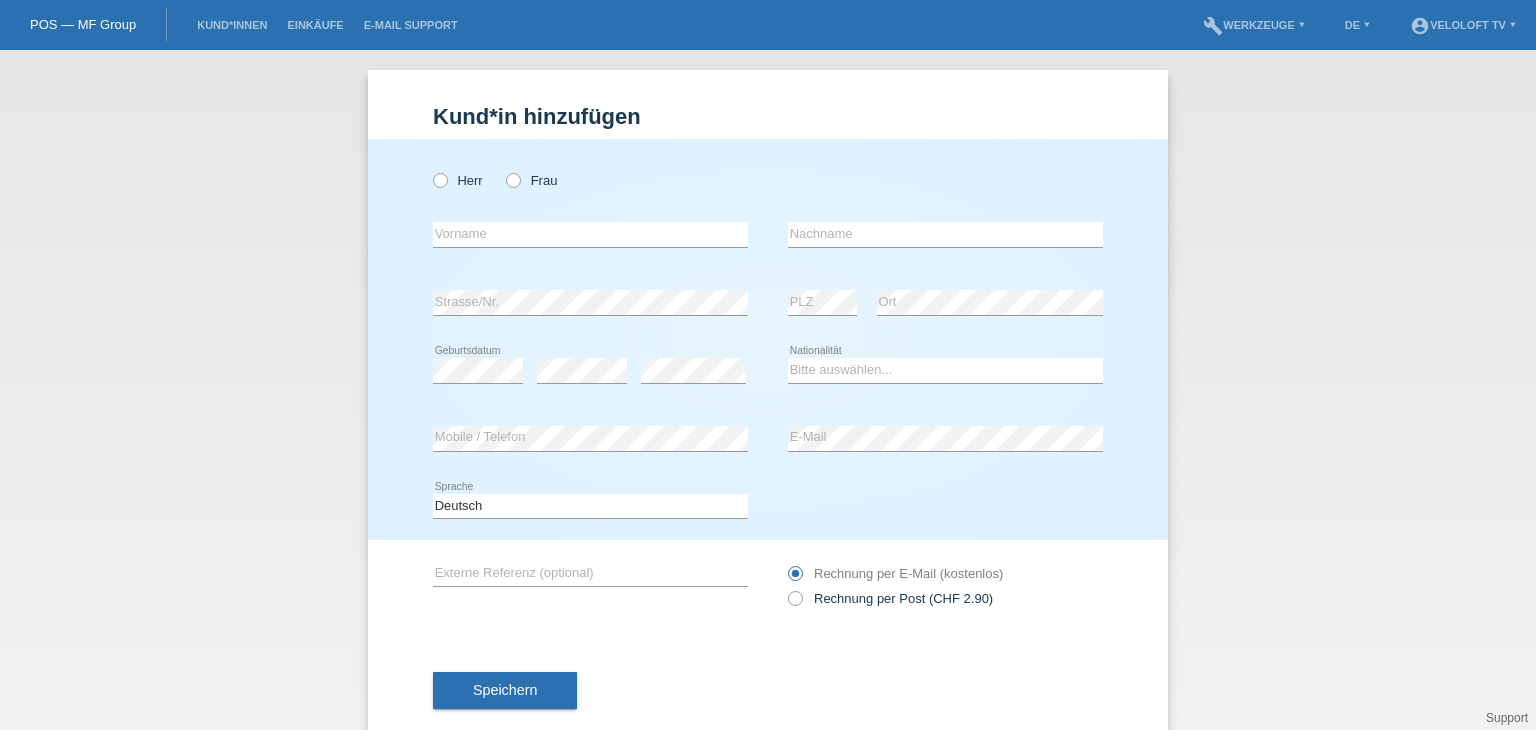 scroll, scrollTop: 0, scrollLeft: 0, axis: both 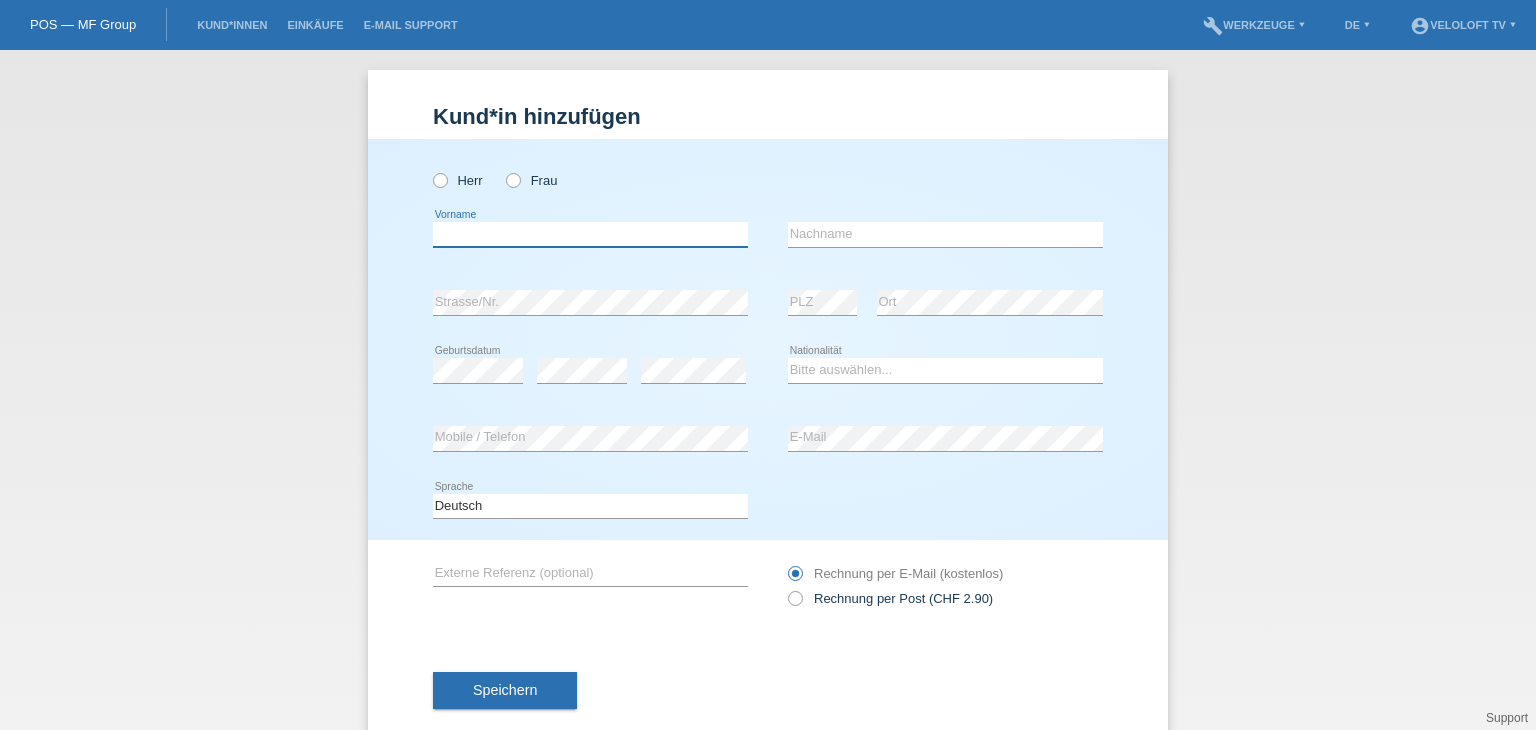 click at bounding box center [590, 234] 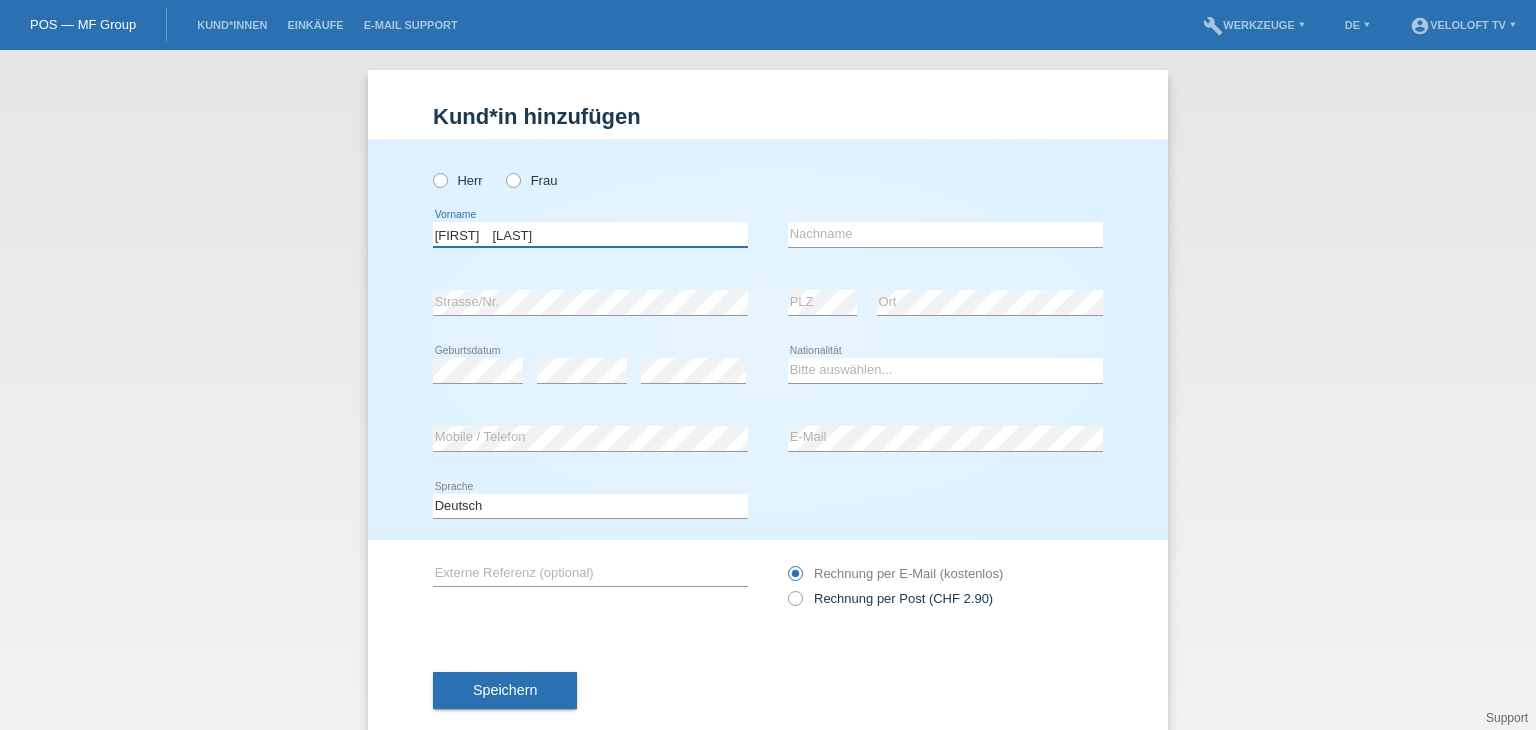 drag, startPoint x: 512, startPoint y: 229, endPoint x: 608, endPoint y: 237, distance: 96.332756 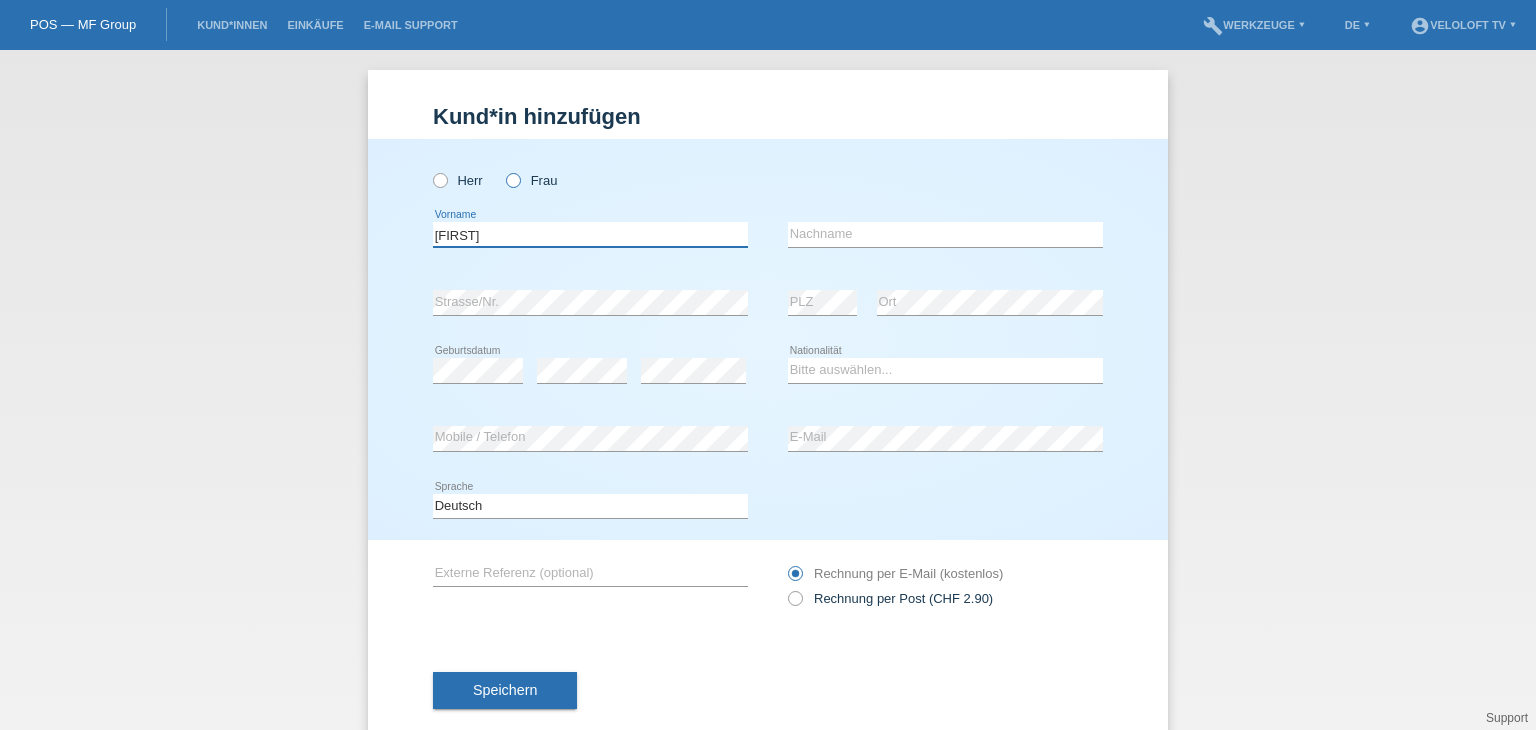 type on "[FIRST]" 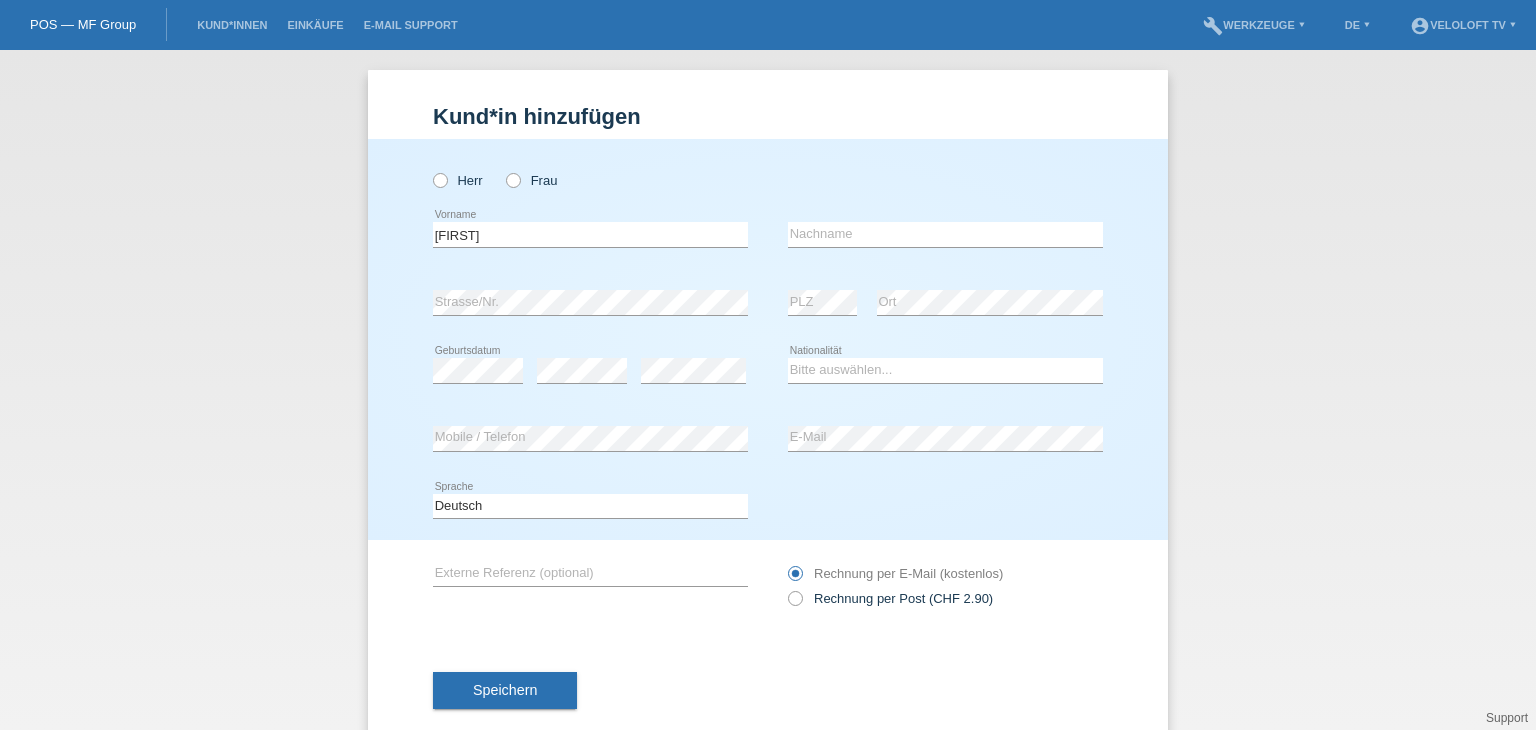 drag, startPoint x: 503, startPoint y: 180, endPoint x: 996, endPoint y: 259, distance: 499.2895 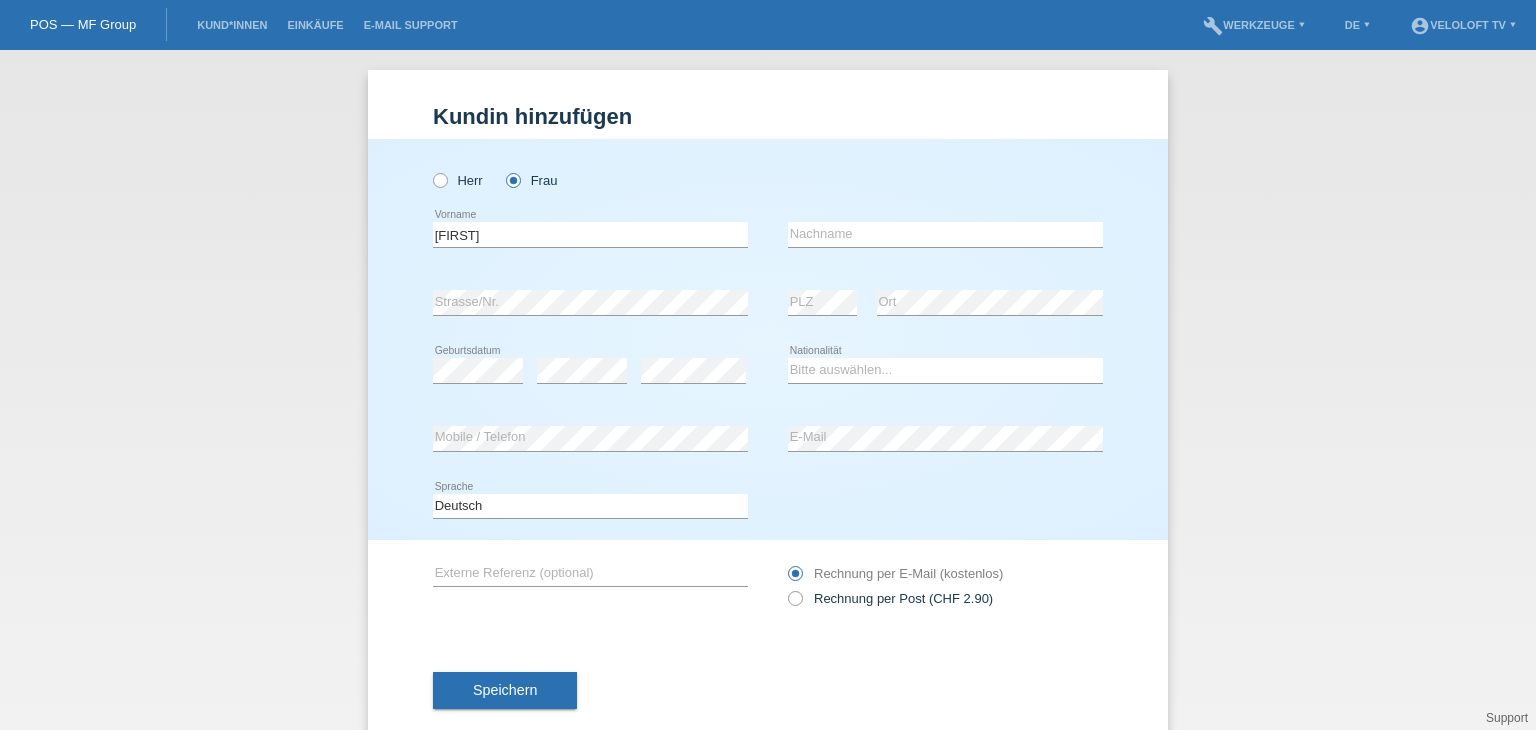 click on "error
Nachname" at bounding box center [945, 146] 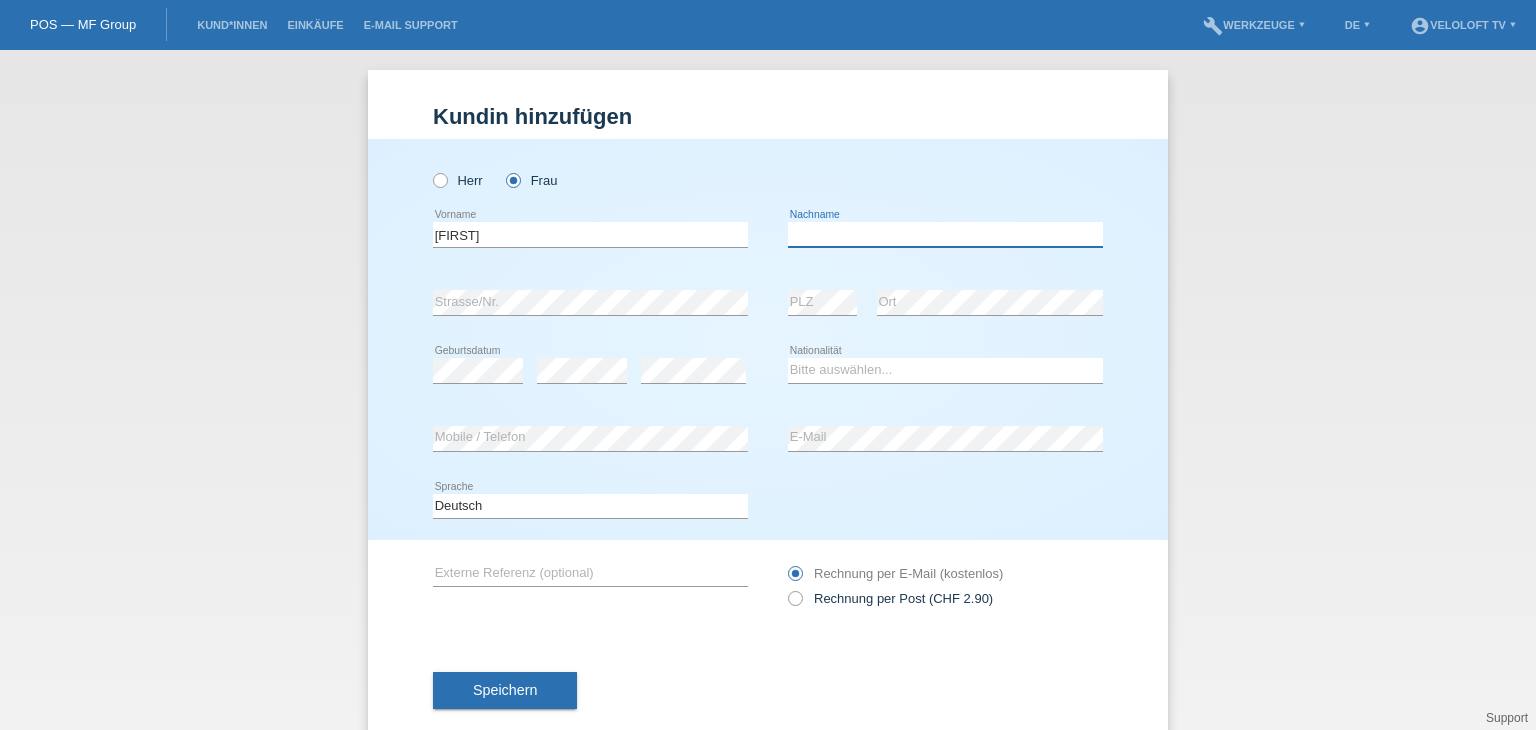 click at bounding box center [945, 234] 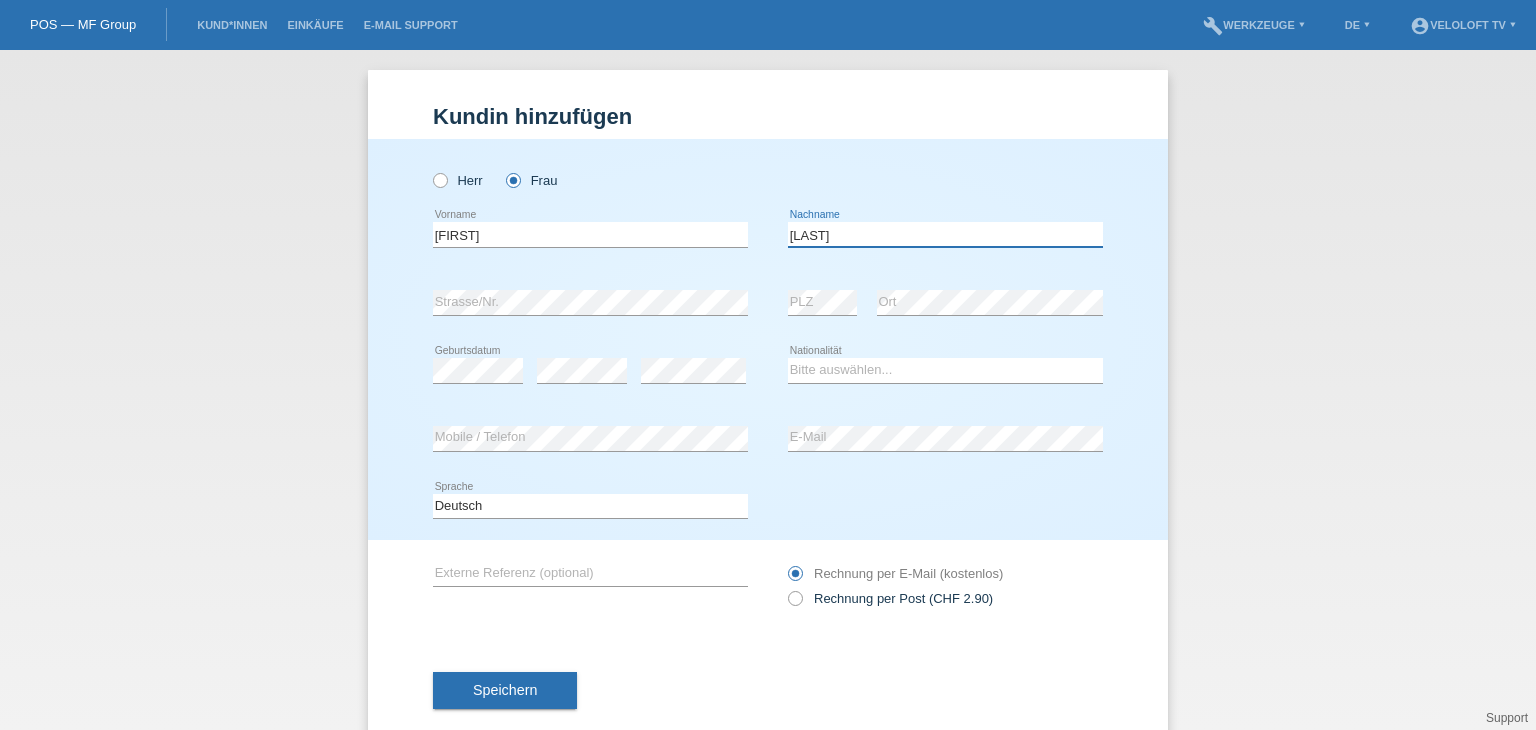 type on "[LAST]" 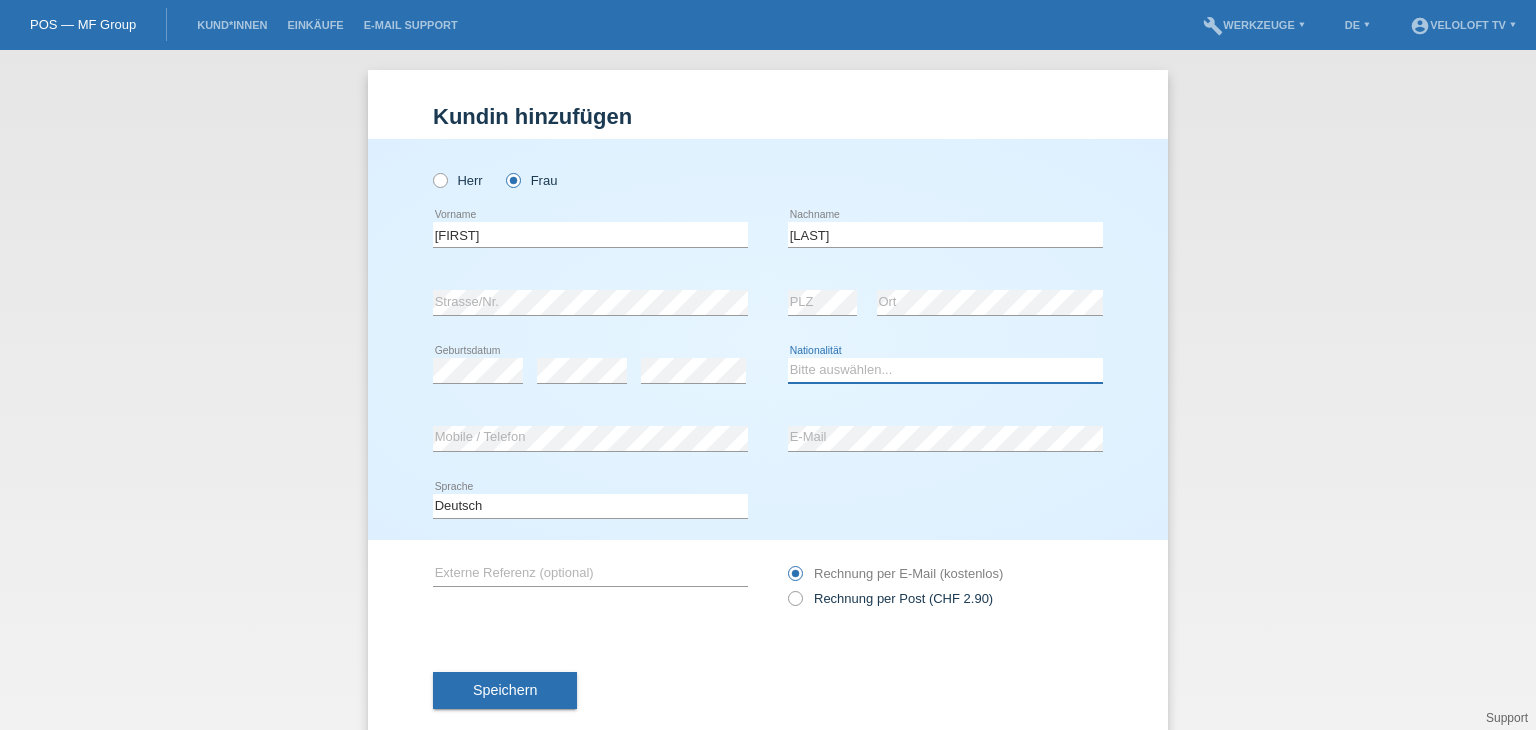 click on "Bitte auswählen...
Schweiz
Deutschland
Liechtenstein
Österreich
------------
Afghanistan
Ägypten
Åland
Albanien
Algerien" at bounding box center (945, 370) 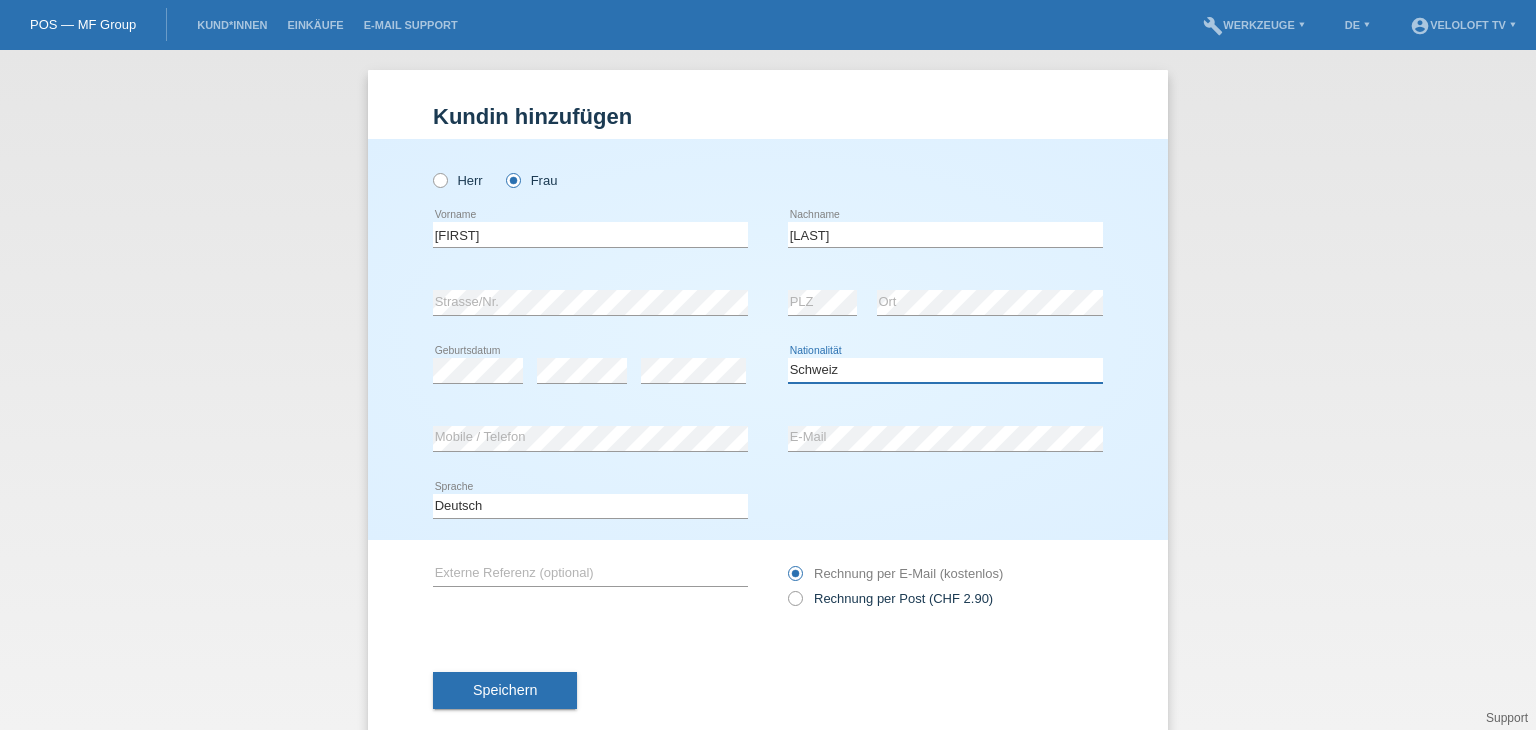 click on "Bitte auswählen...
Schweiz
Deutschland
Liechtenstein
Österreich
------------
Afghanistan
Ägypten
Åland
Albanien
Algerien" at bounding box center (945, 370) 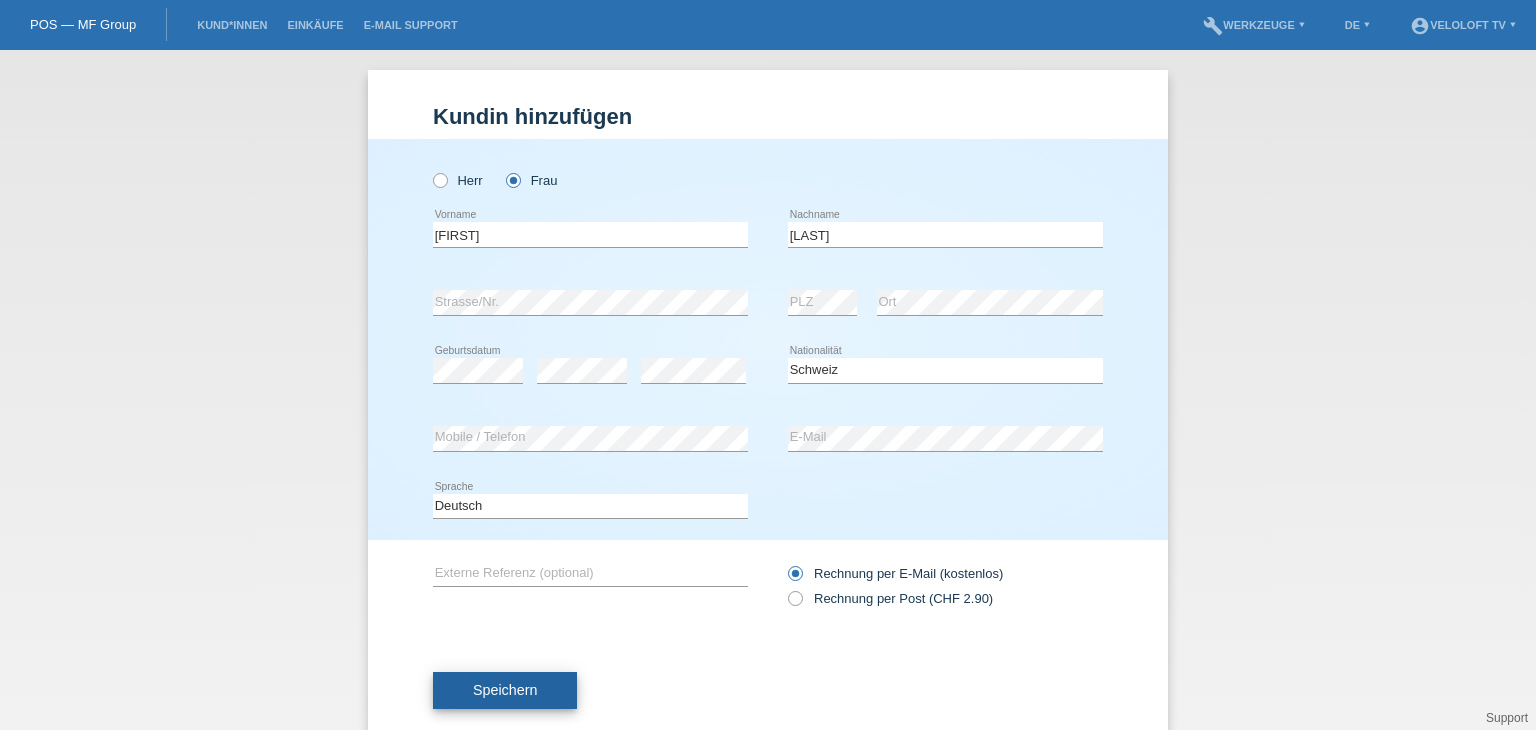 click on "Speichern" at bounding box center [505, 691] 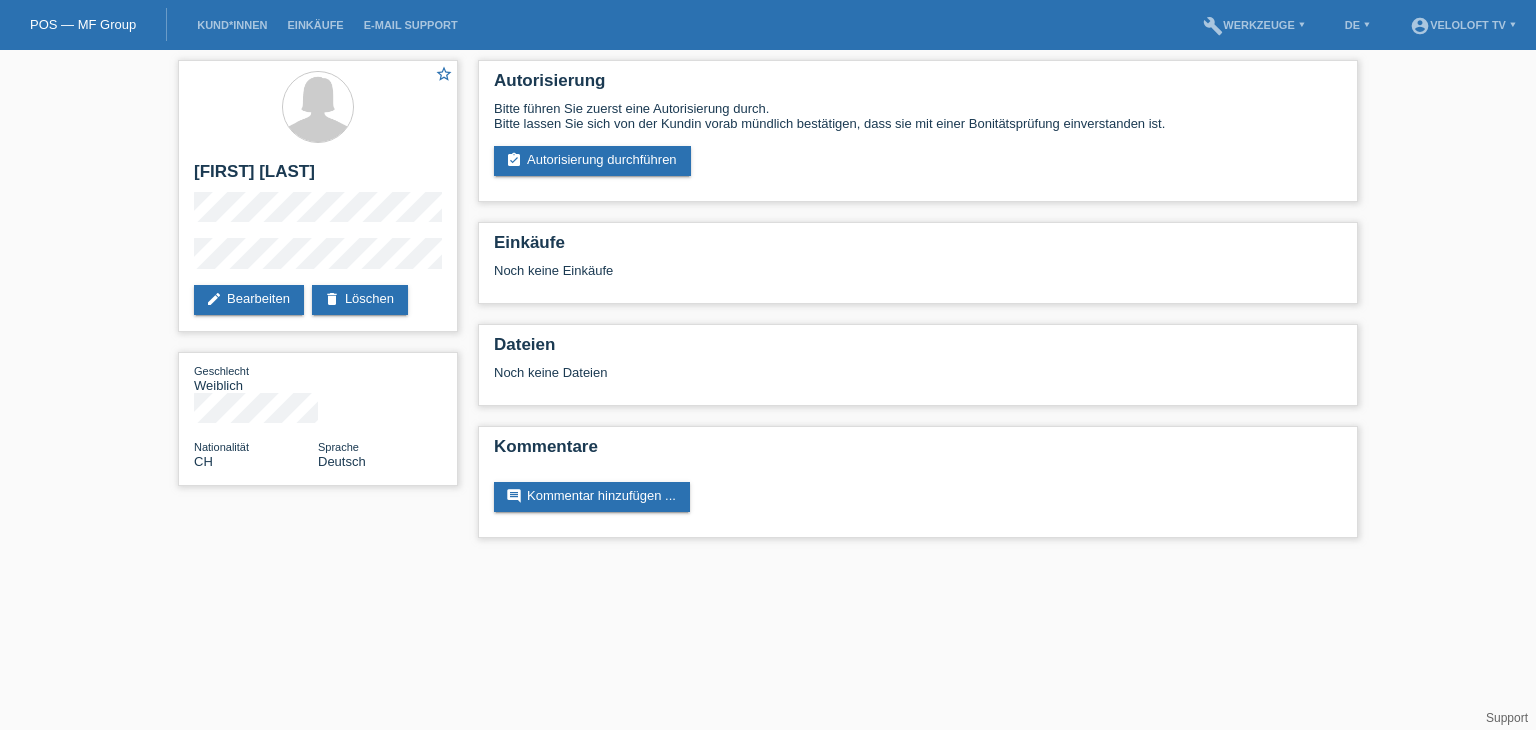 scroll, scrollTop: 0, scrollLeft: 0, axis: both 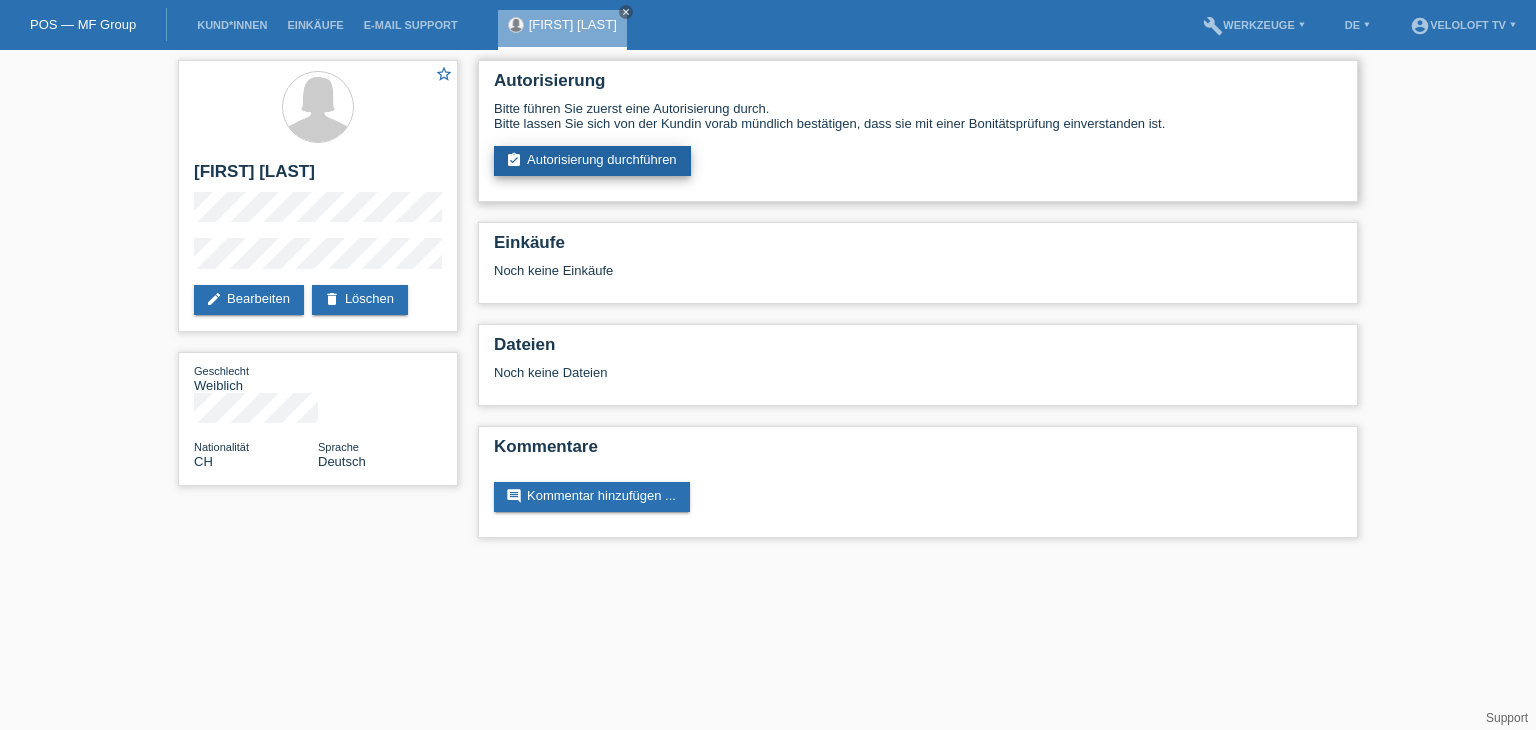 click on "assignment_turned_in  Autorisierung durchführen" at bounding box center [592, 161] 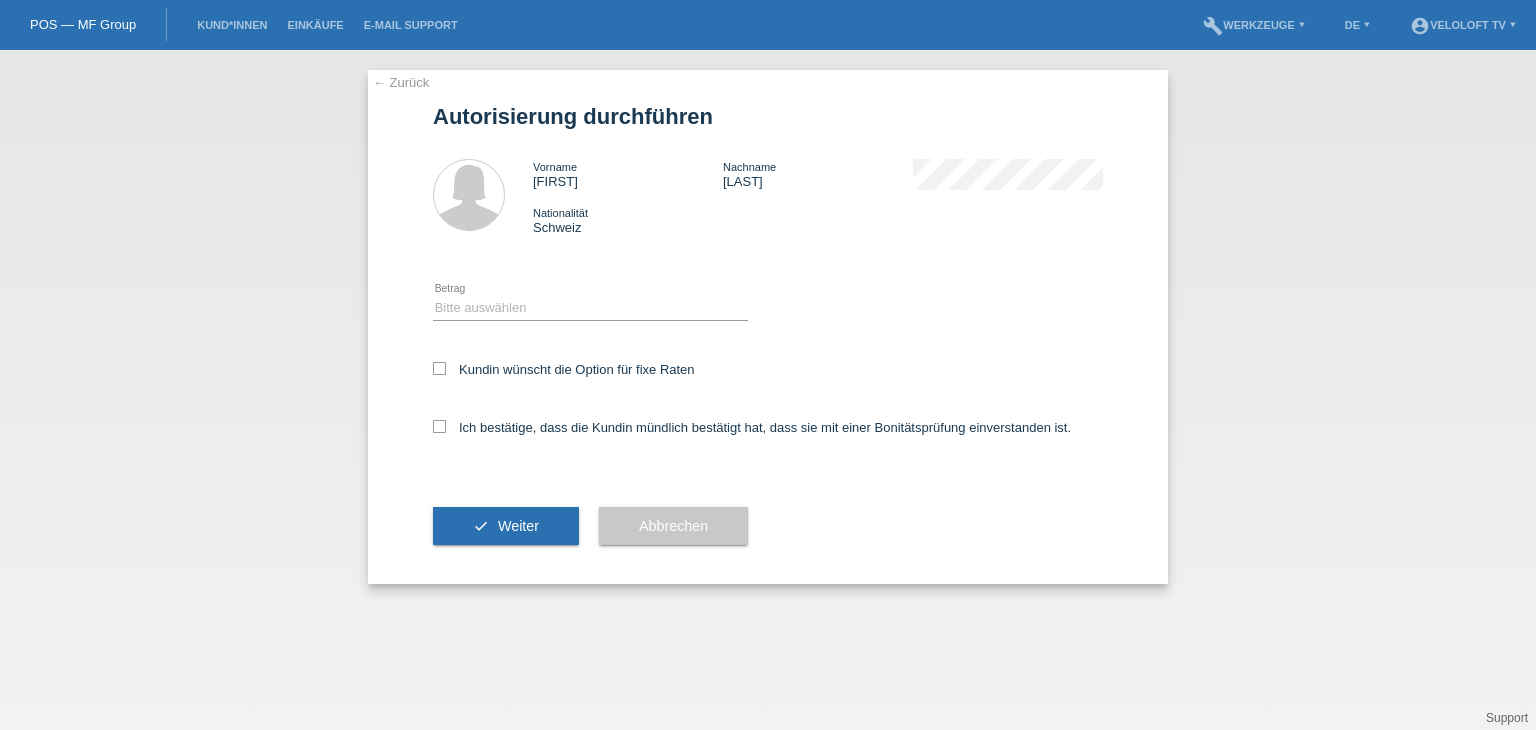 scroll, scrollTop: 0, scrollLeft: 0, axis: both 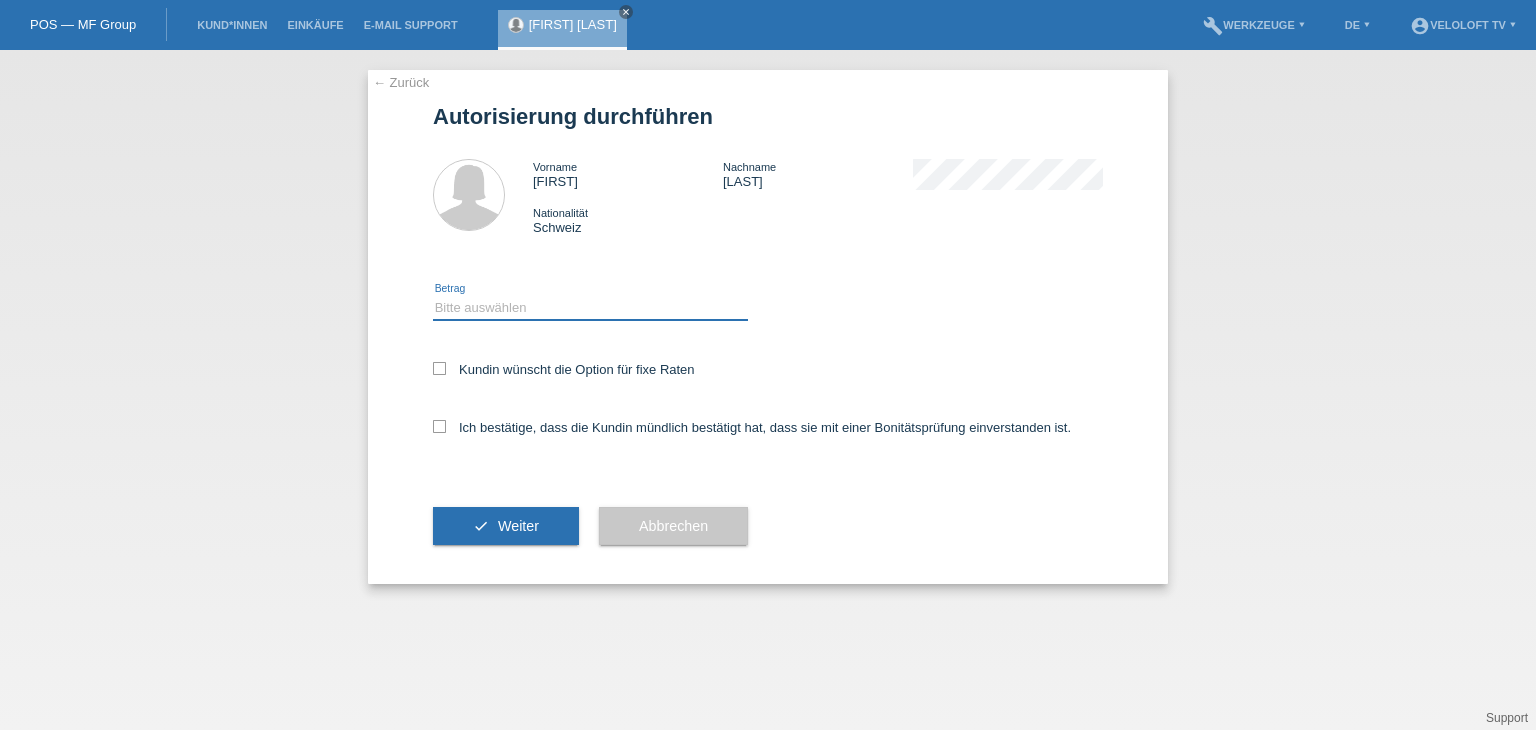 click on "Bitte auswählen
CHF 1.00 - CHF 499.00
CHF 500.00 - CHF 1'999.00
CHF 2'000.00 - CHF 15'000.00" at bounding box center (590, 308) 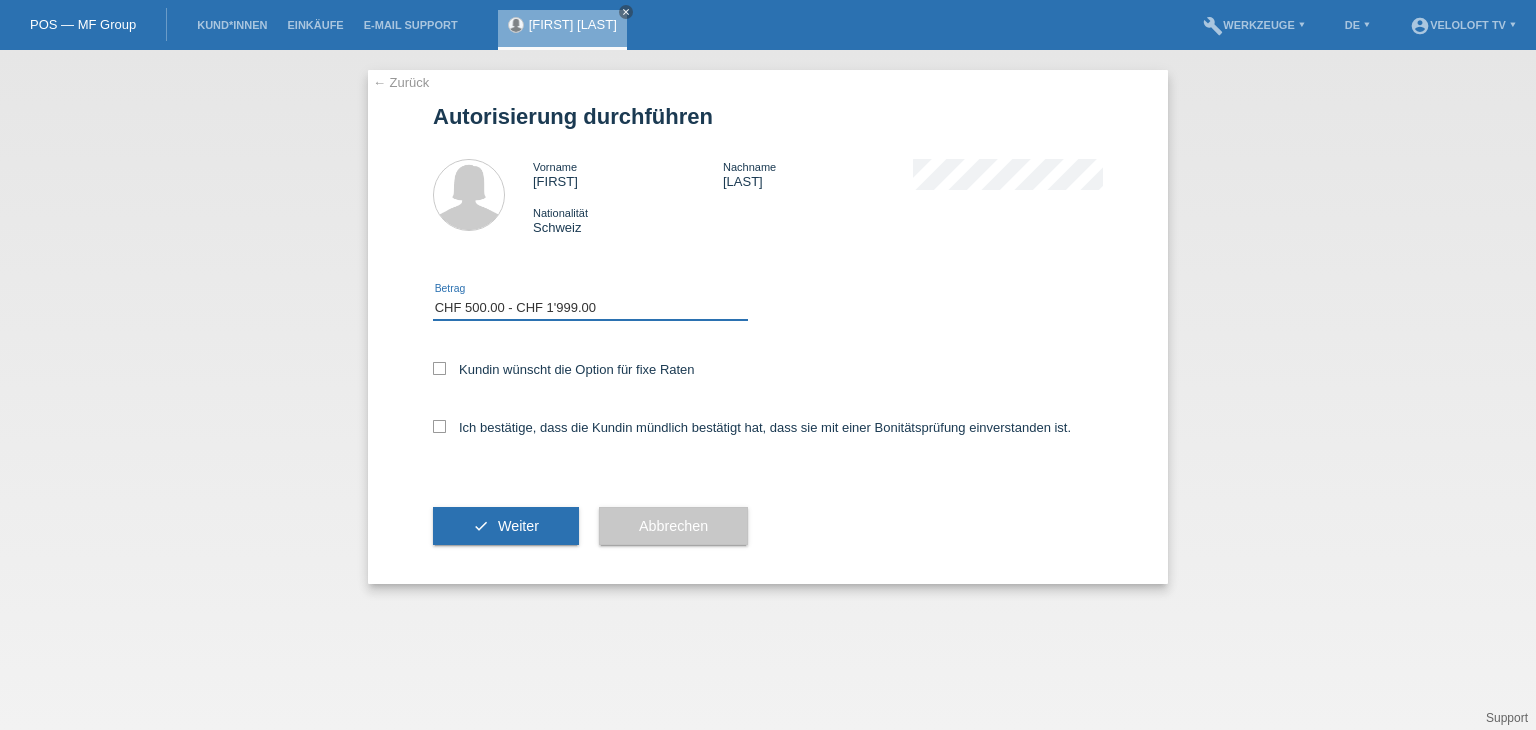 click on "Bitte auswählen
CHF 1.00 - CHF 499.00
CHF 500.00 - CHF 1'999.00
CHF 2'000.00 - CHF 15'000.00" at bounding box center (590, 308) 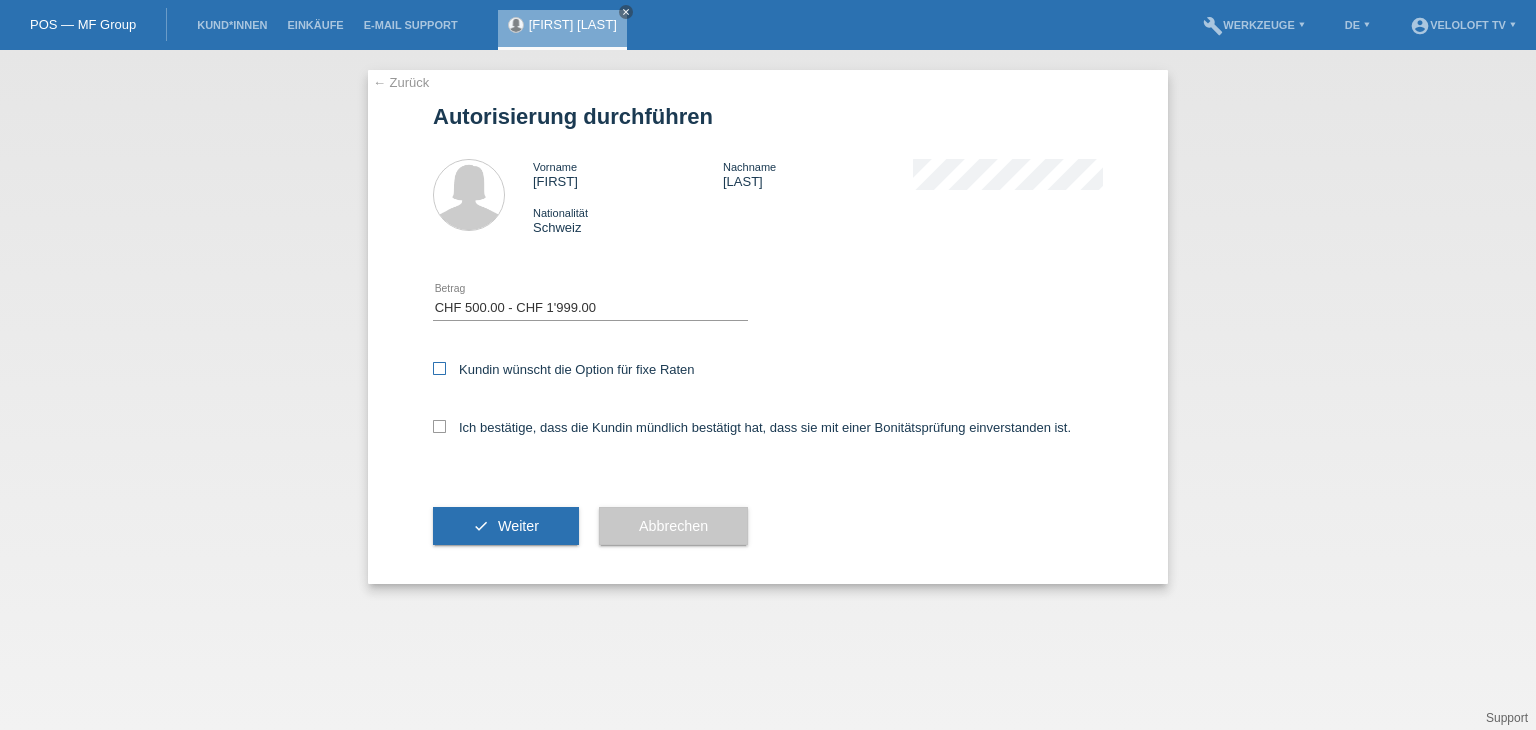 click on "Kundin wünscht die Option für fixe Raten" at bounding box center [564, 369] 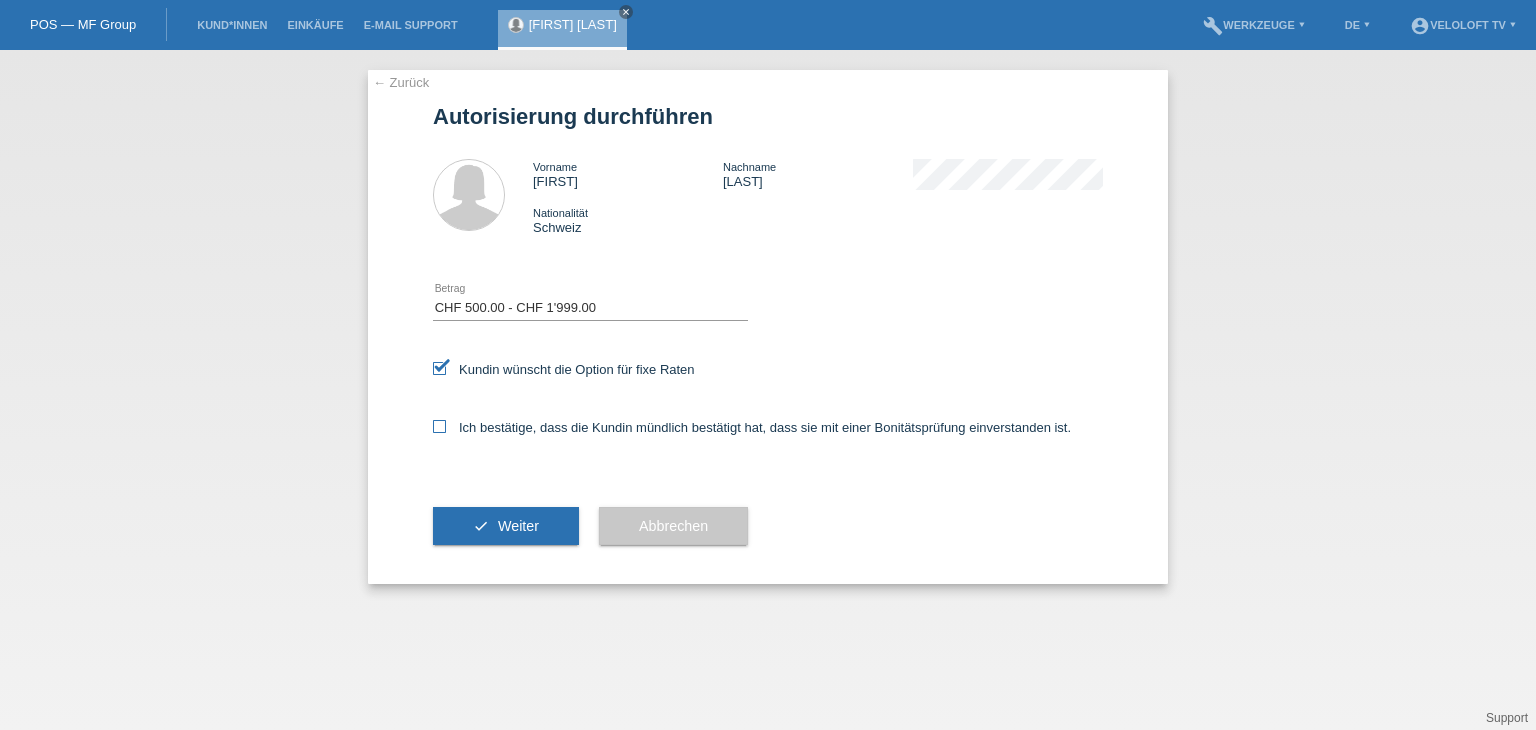 click on "Ich bestätige, dass die Kundin mündlich bestätigt hat, dass sie mit einer Bonitätsprüfung einverstanden ist." at bounding box center (564, 369) 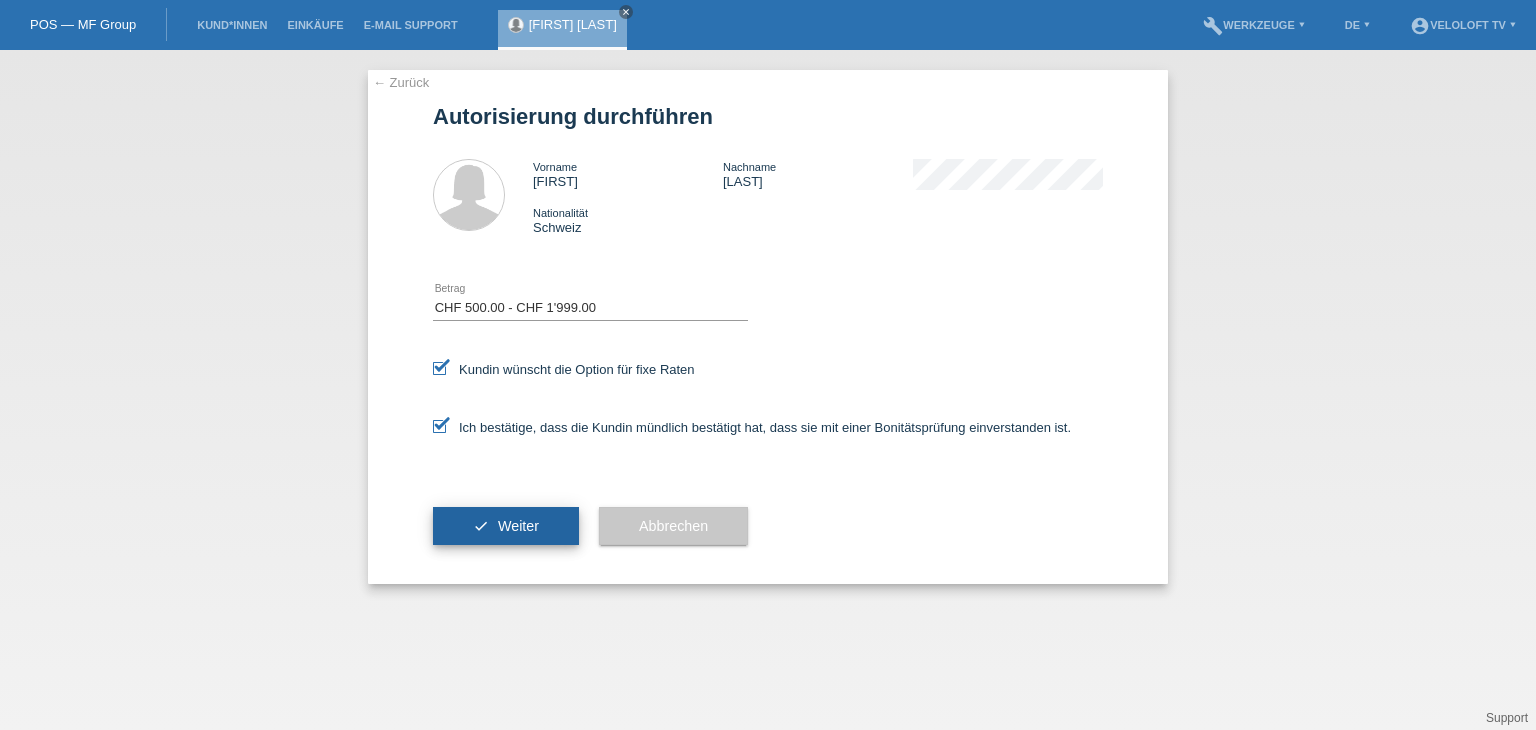 click on "check   Weiter" at bounding box center (506, 526) 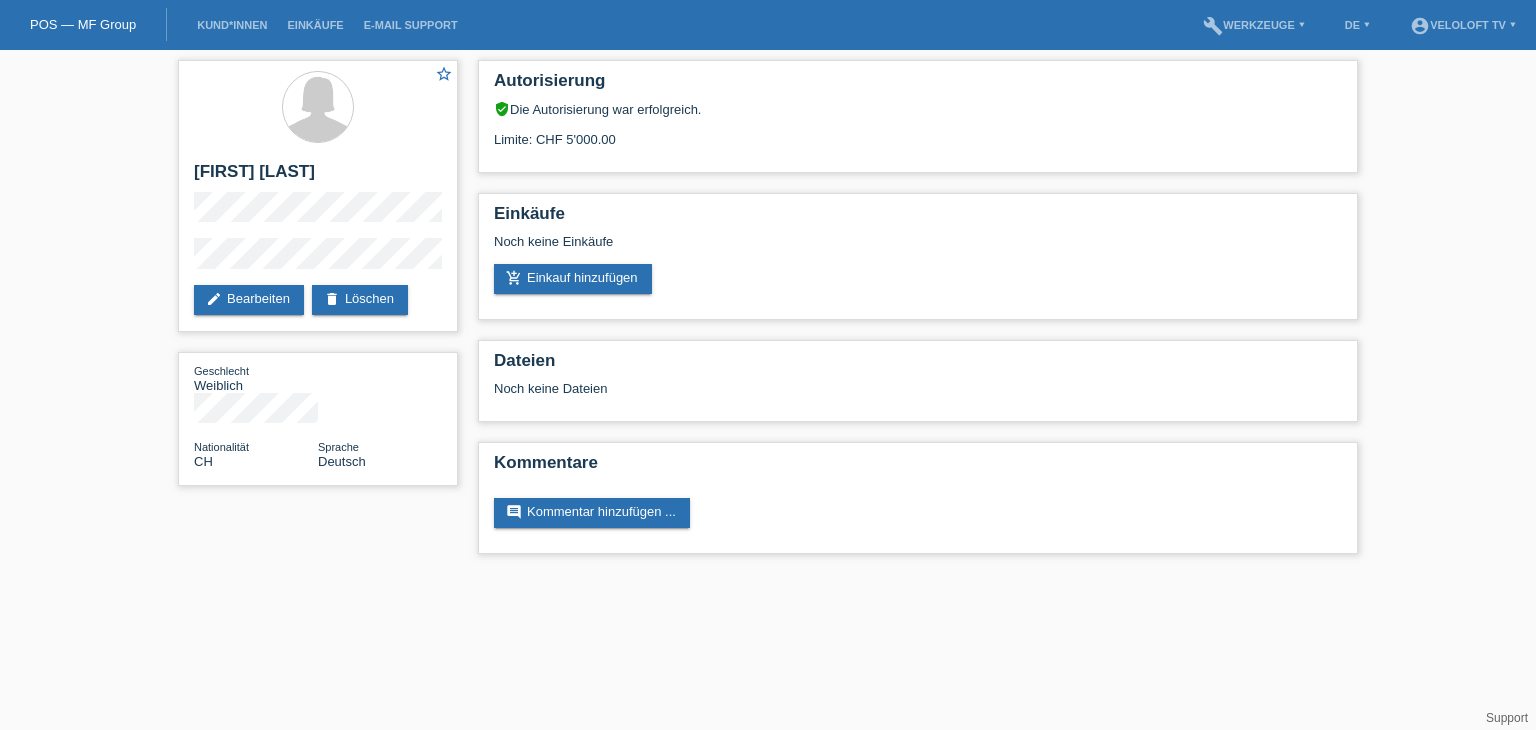 scroll, scrollTop: 0, scrollLeft: 0, axis: both 